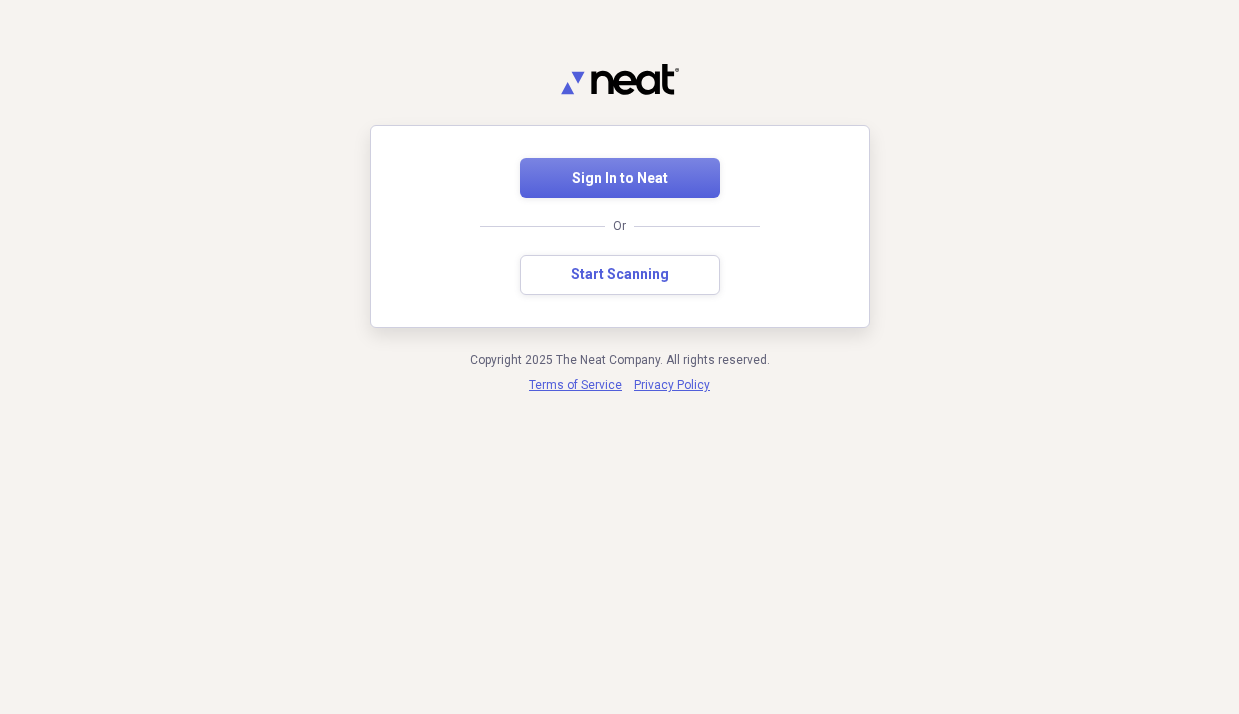 scroll, scrollTop: 0, scrollLeft: 0, axis: both 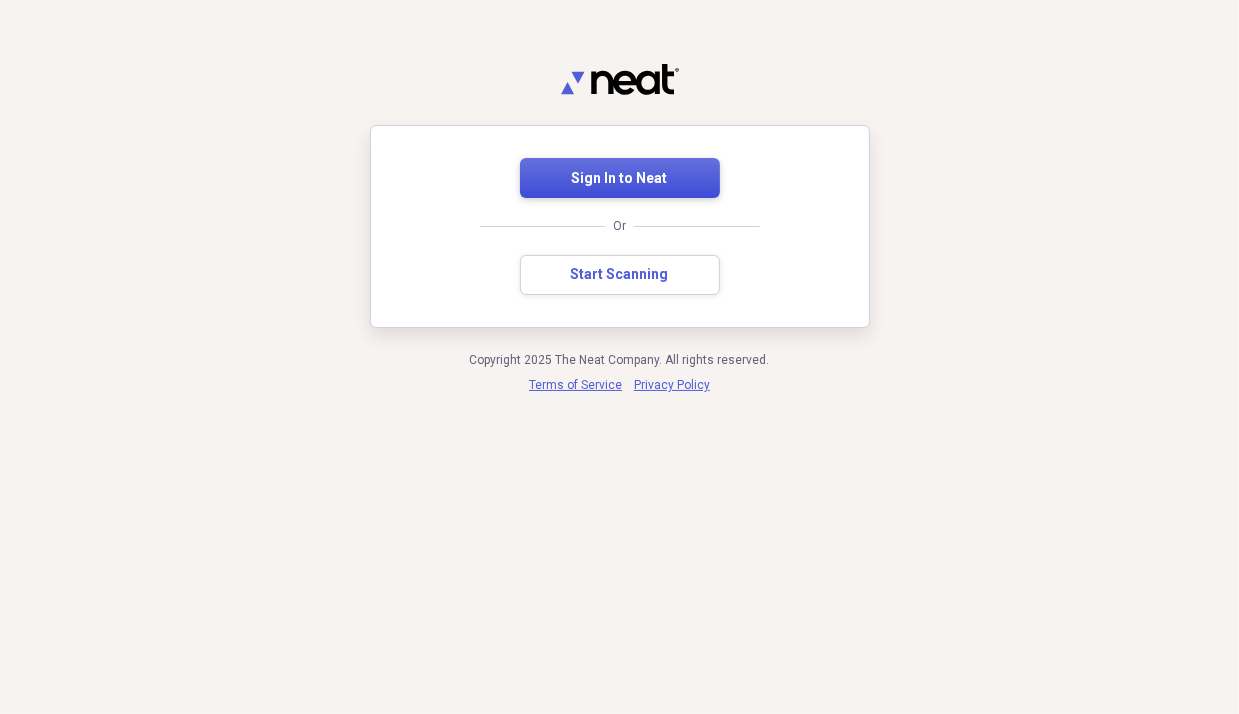click on "Sign In to Neat" at bounding box center [620, 179] 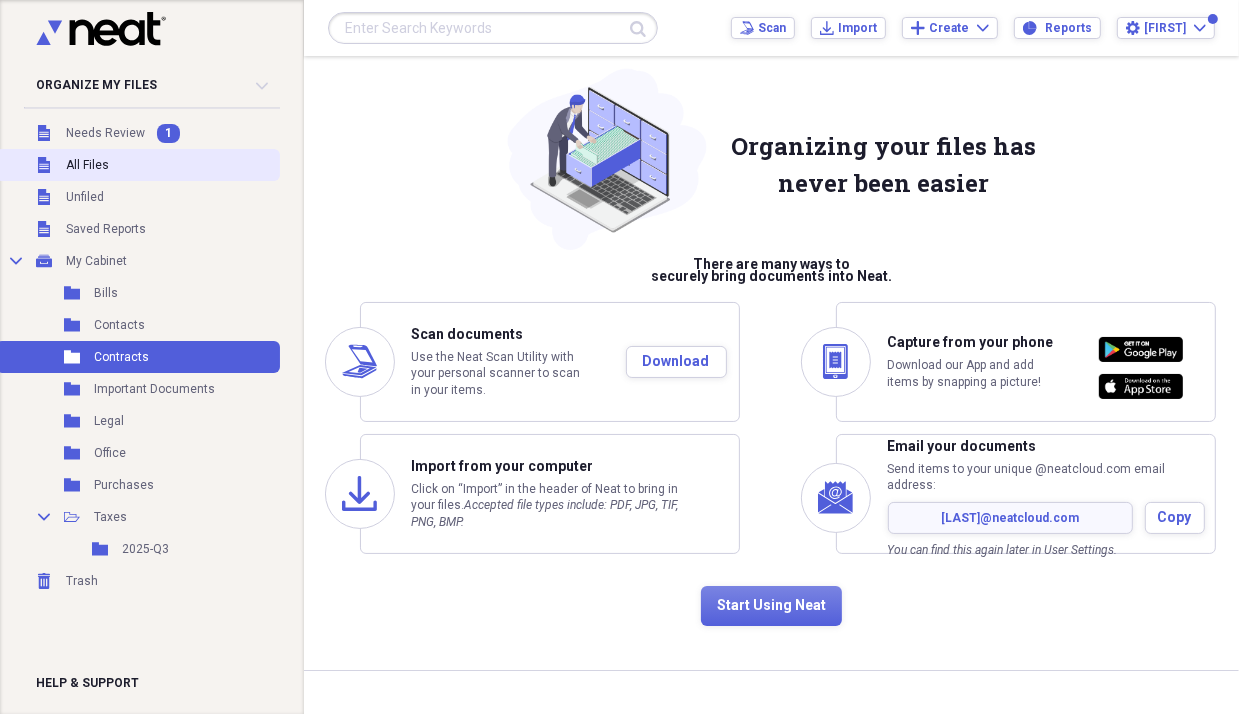 click on "Unfiled All Files" at bounding box center [138, 165] 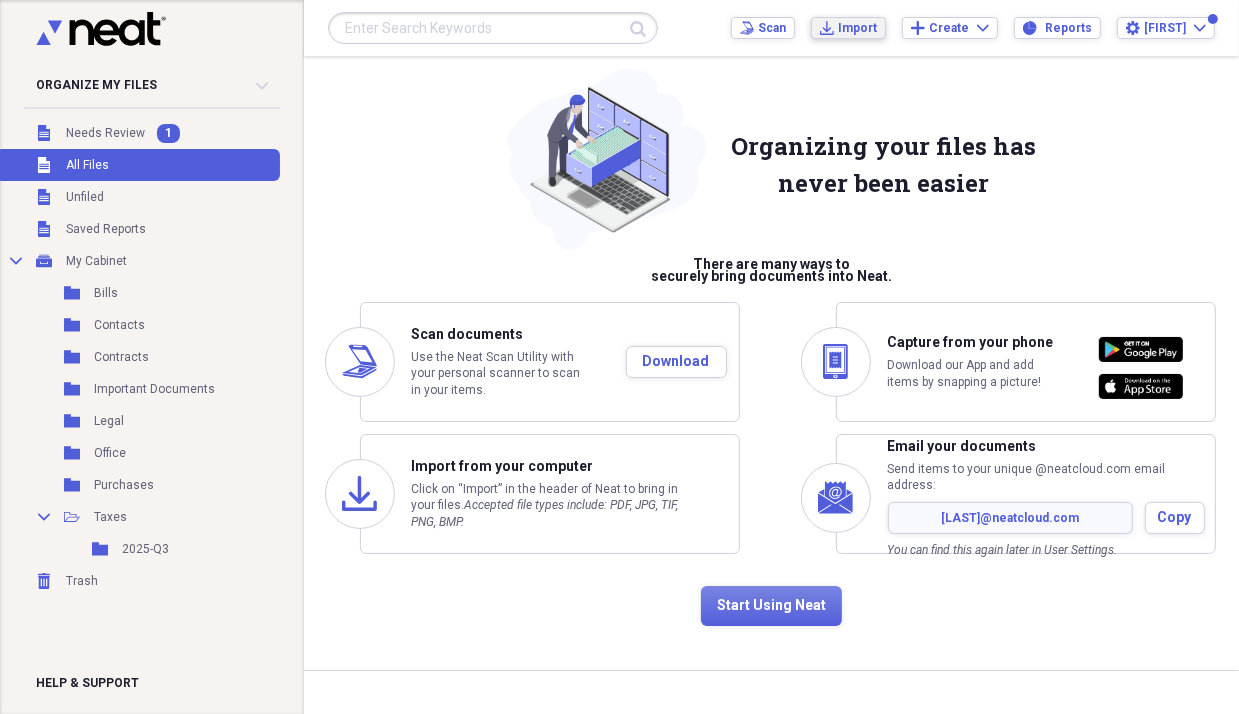 click on "Import" at bounding box center [857, 28] 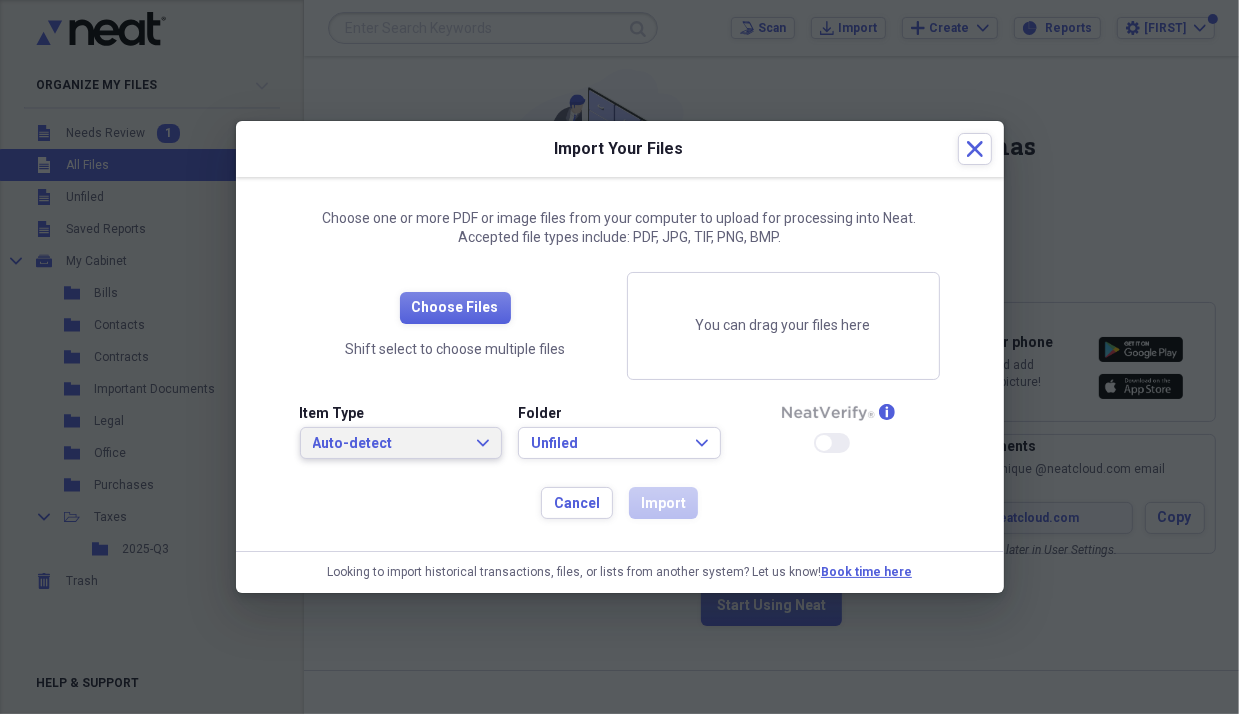 click on "Auto-detect" at bounding box center (389, 444) 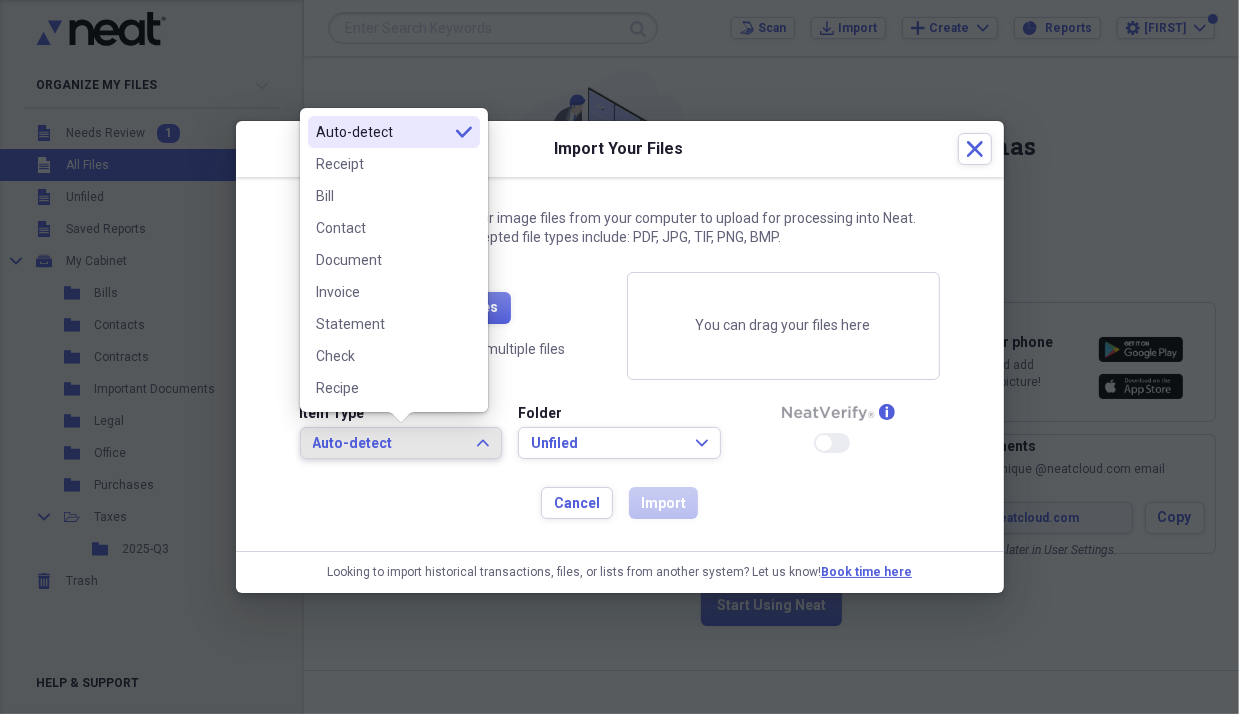 click on "Auto-detect" at bounding box center (389, 444) 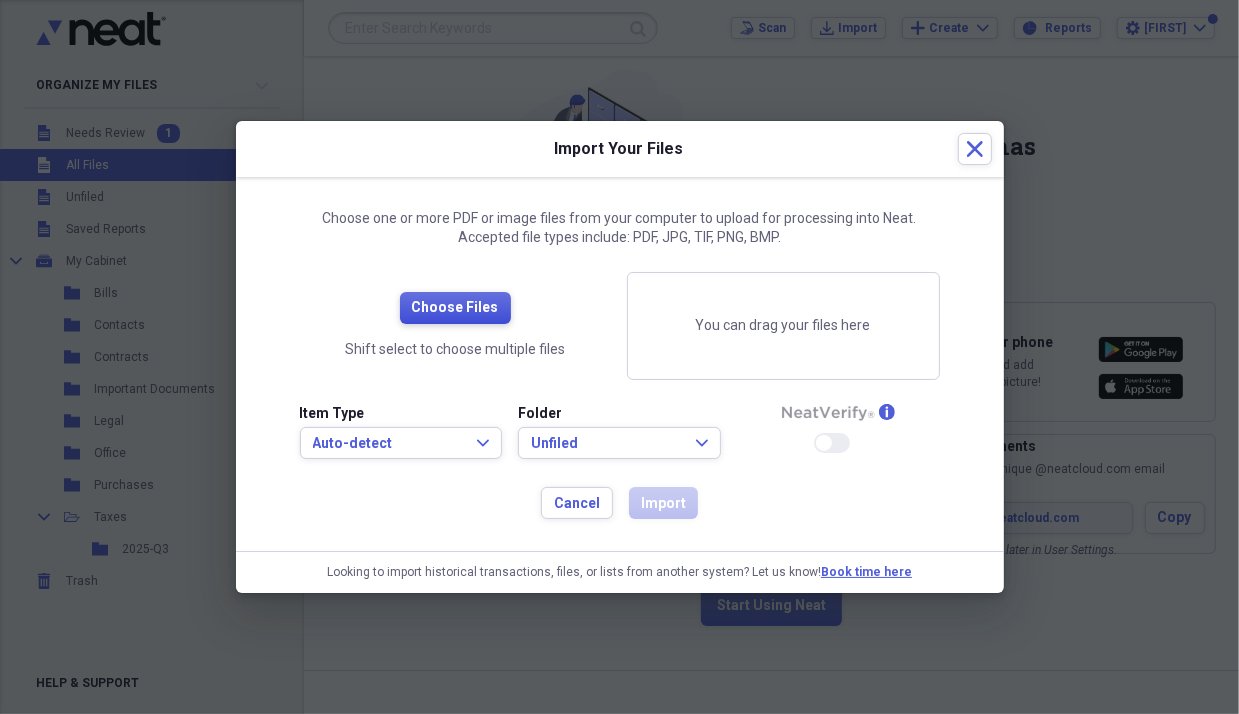 click on "Choose Files" at bounding box center (455, 308) 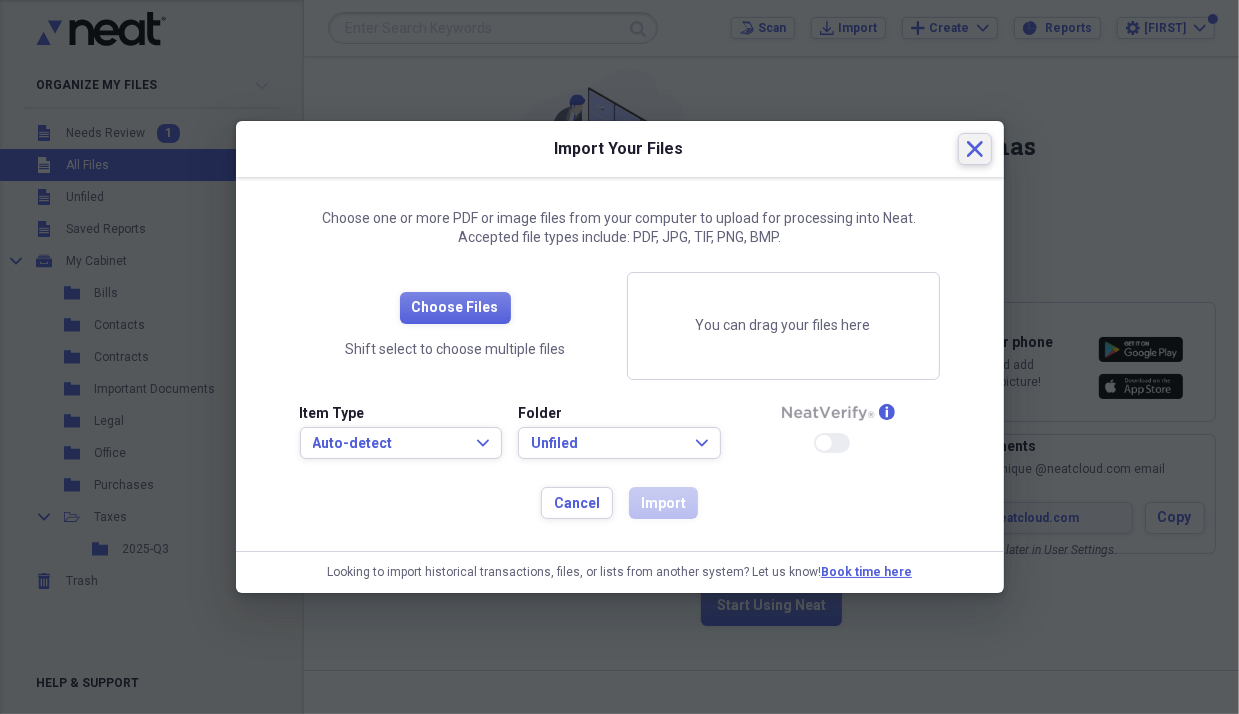 click 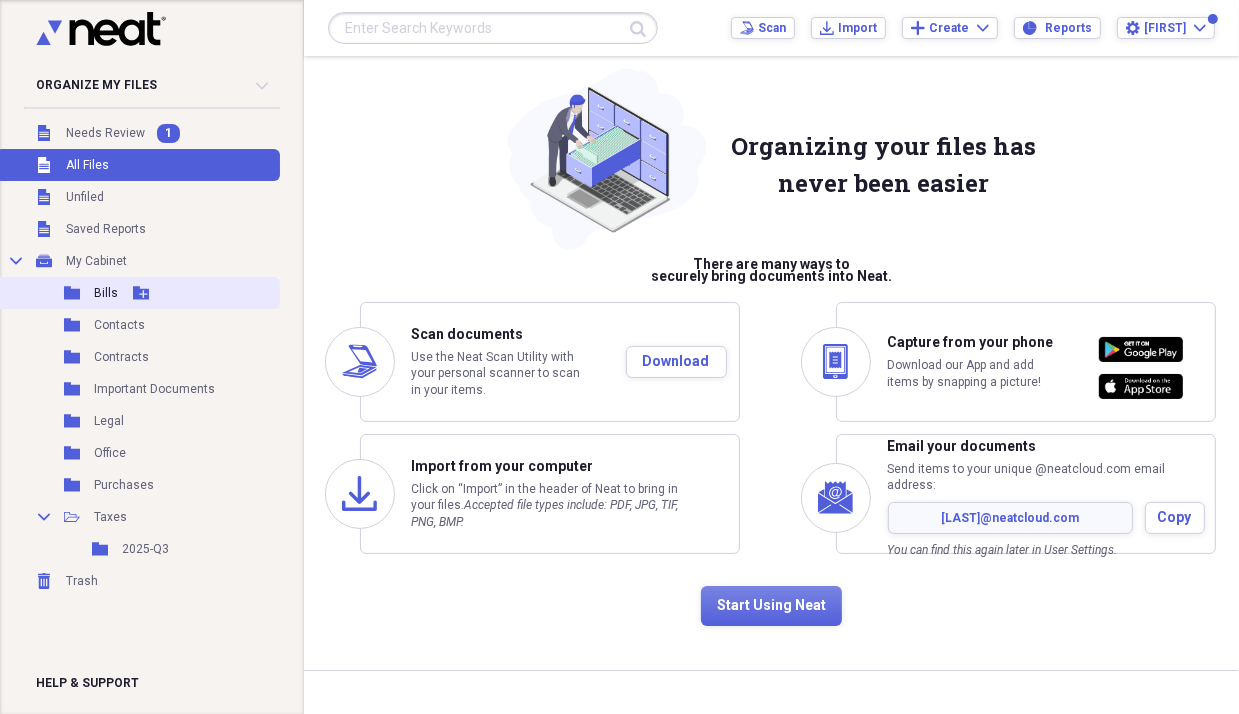 click on "Bills" at bounding box center [106, 293] 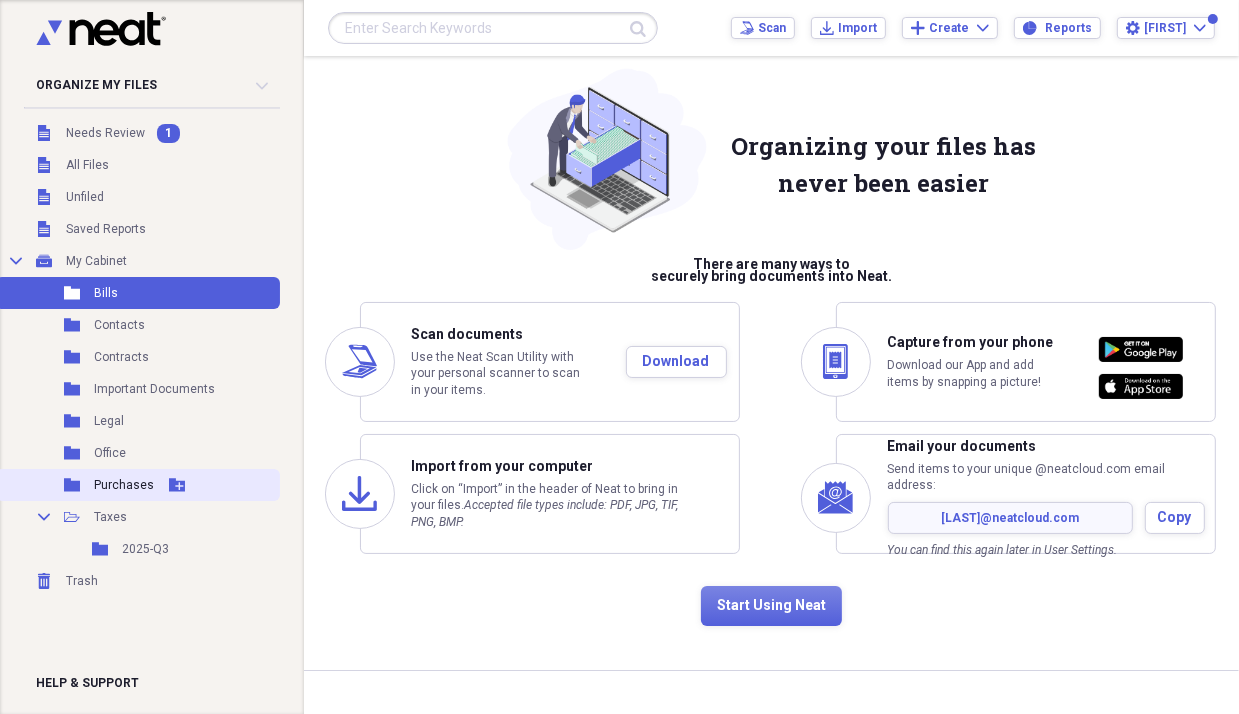 click on "Purchases" at bounding box center [124, 485] 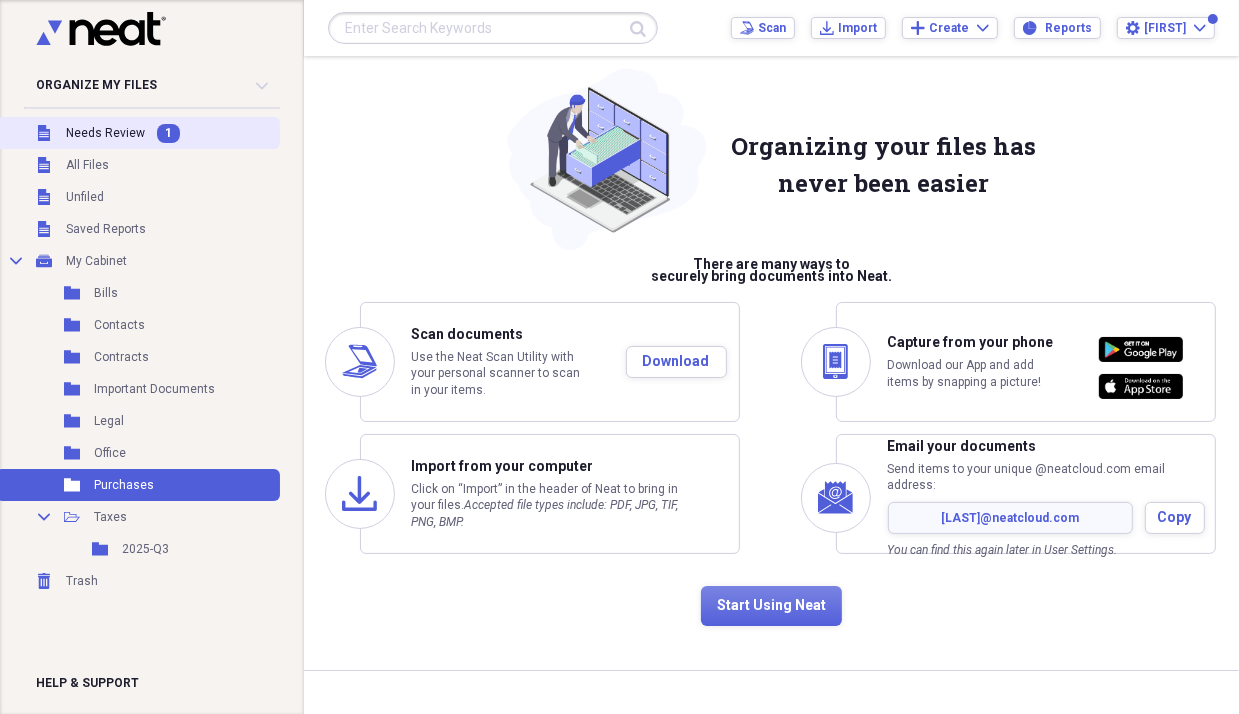 click on "Needs Review" at bounding box center (105, 133) 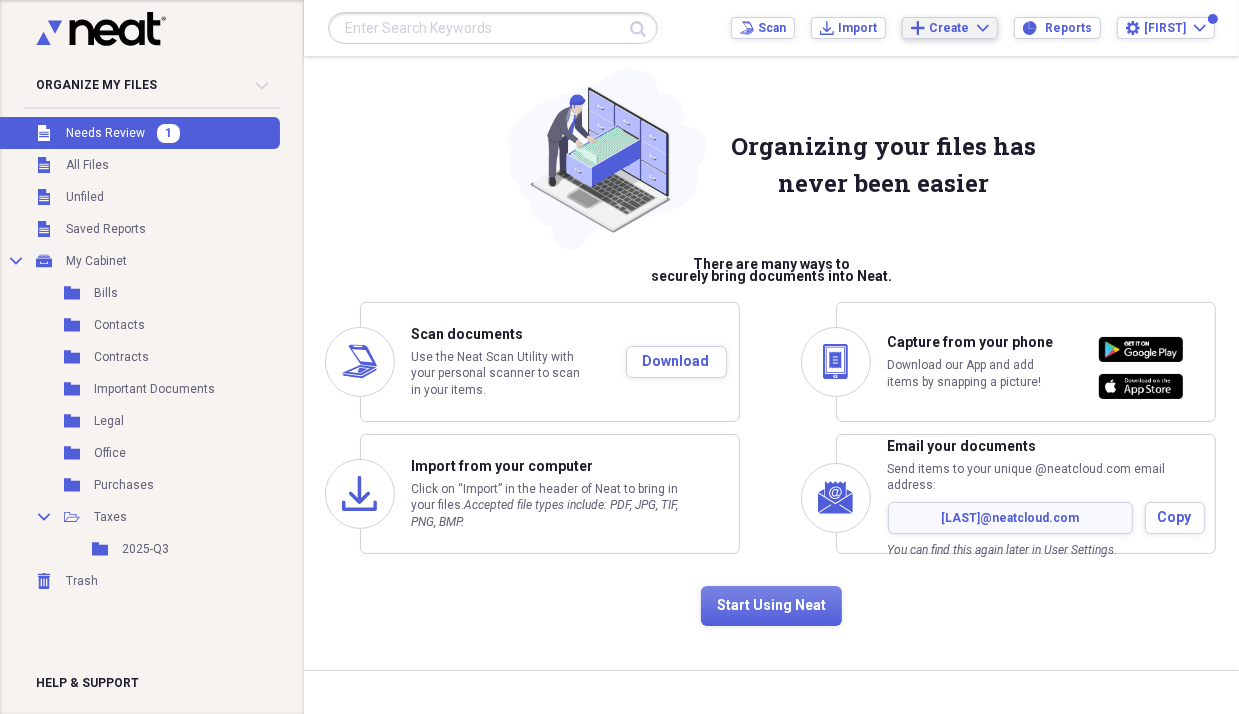click on "Create" at bounding box center [949, 28] 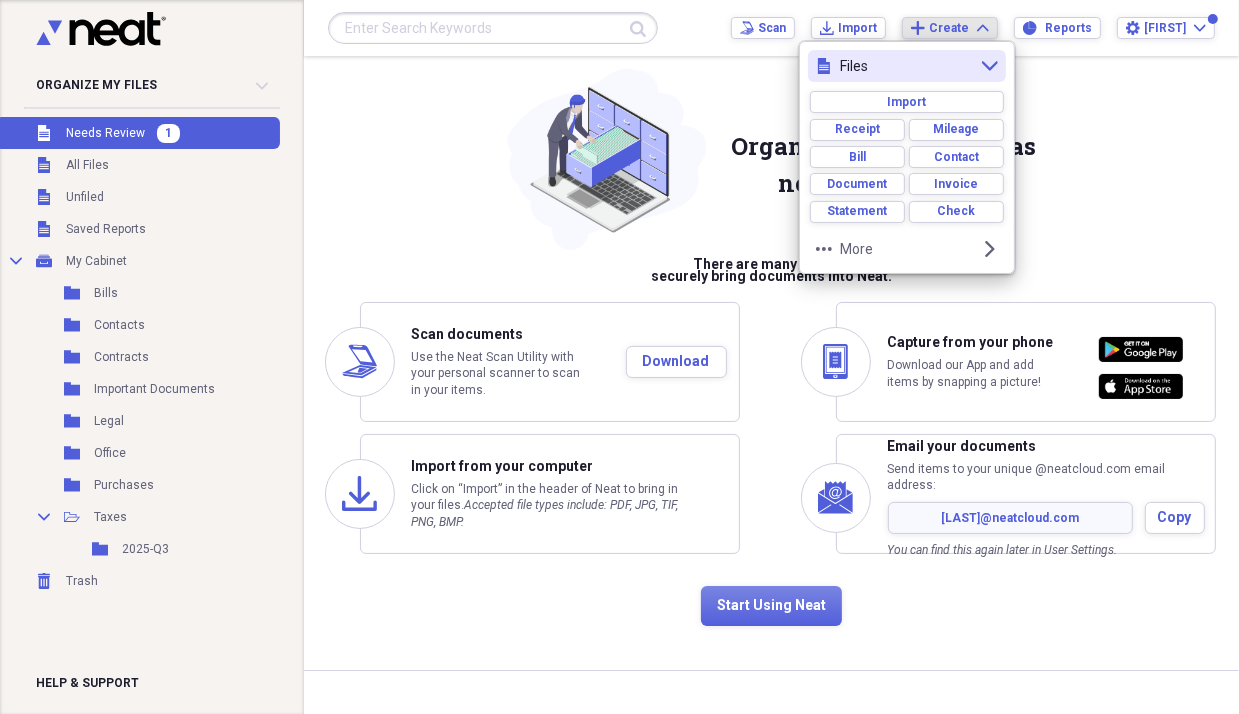 click on "Create" at bounding box center [949, 28] 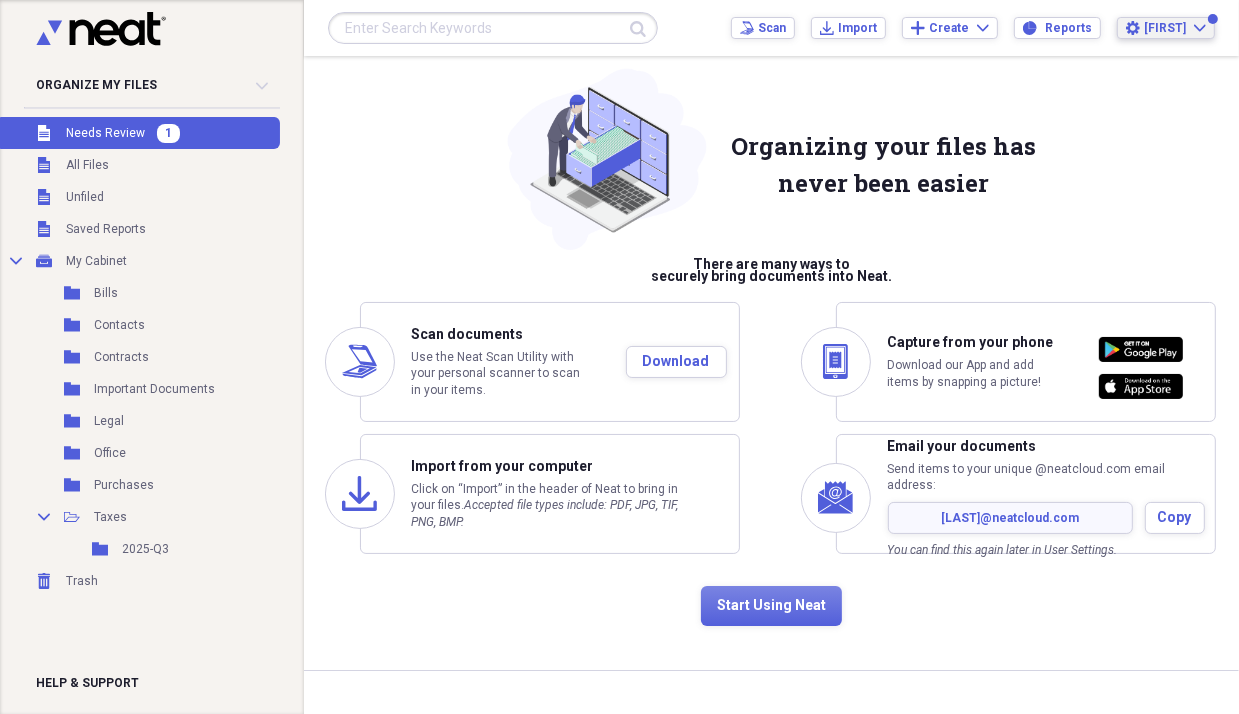 click on "Expand" 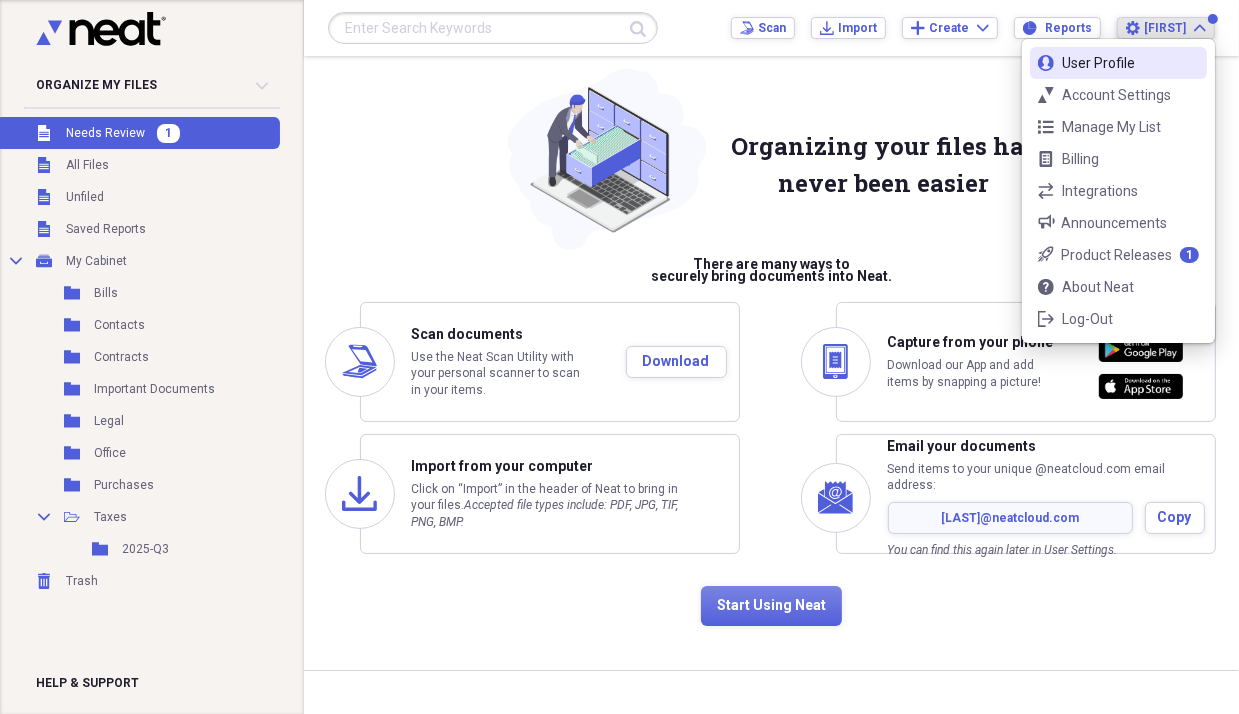 click on "Expand" 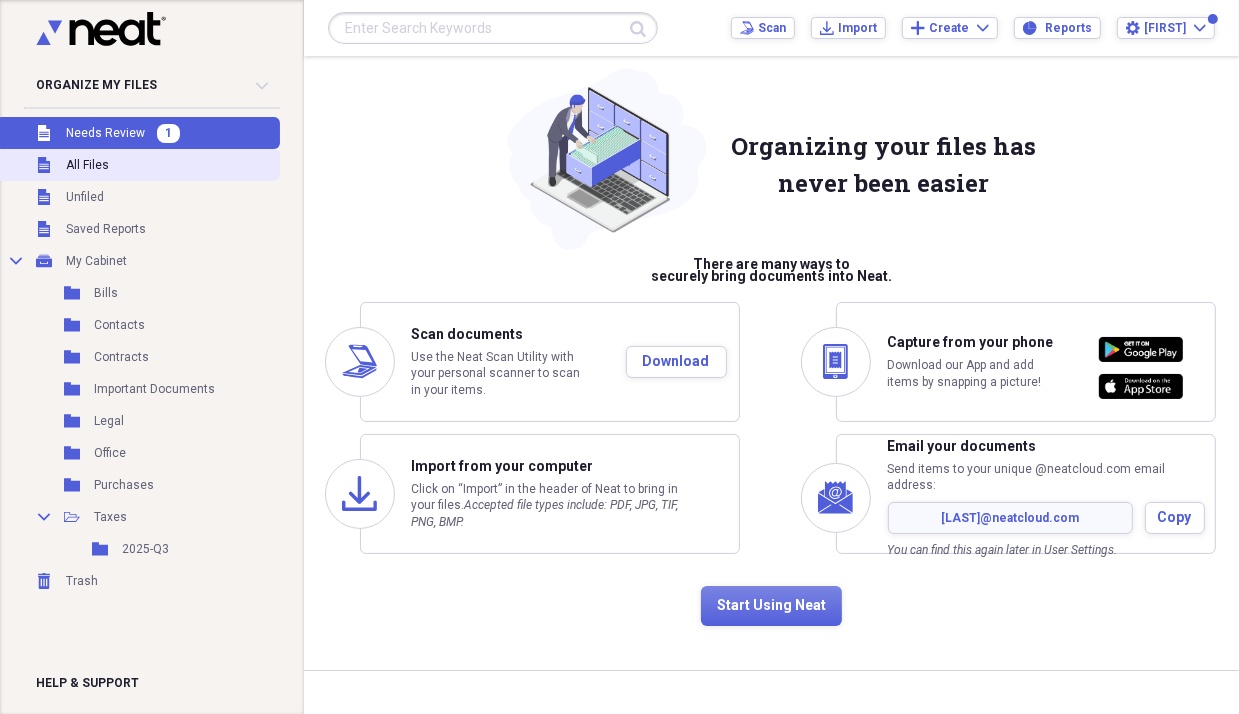click on "Unfiled All Files" at bounding box center (138, 165) 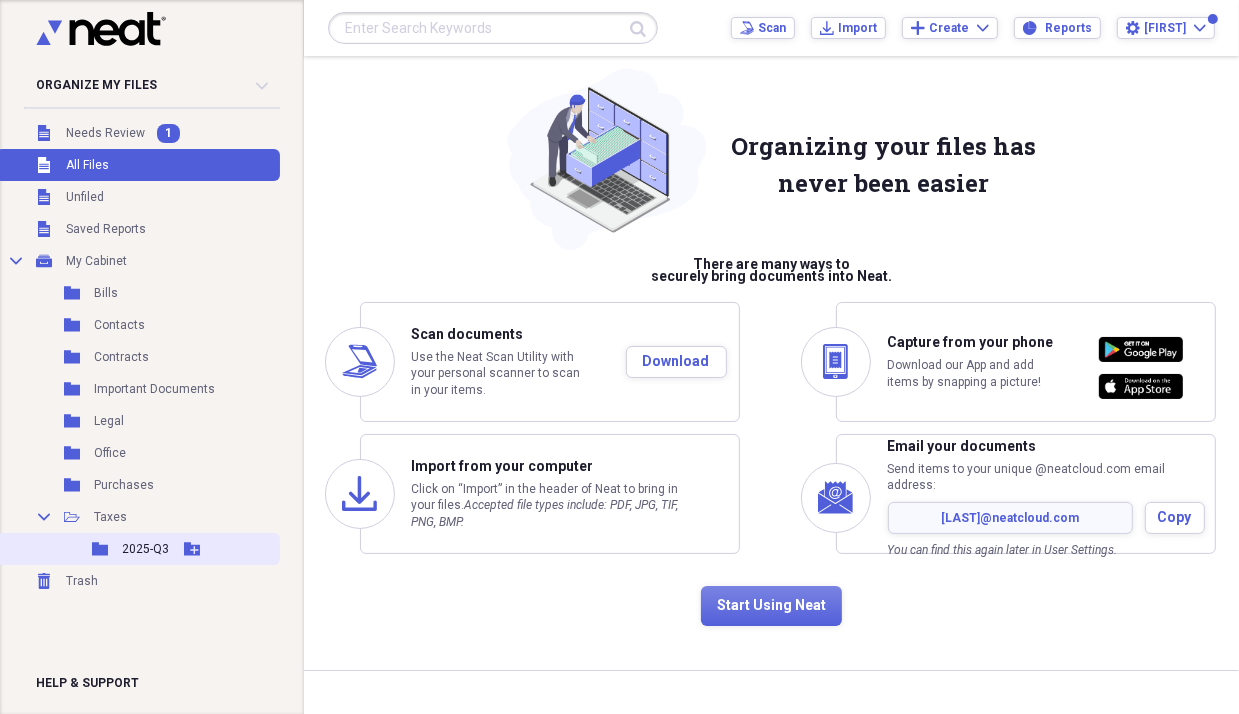 click on "2025-Q3" at bounding box center [145, 549] 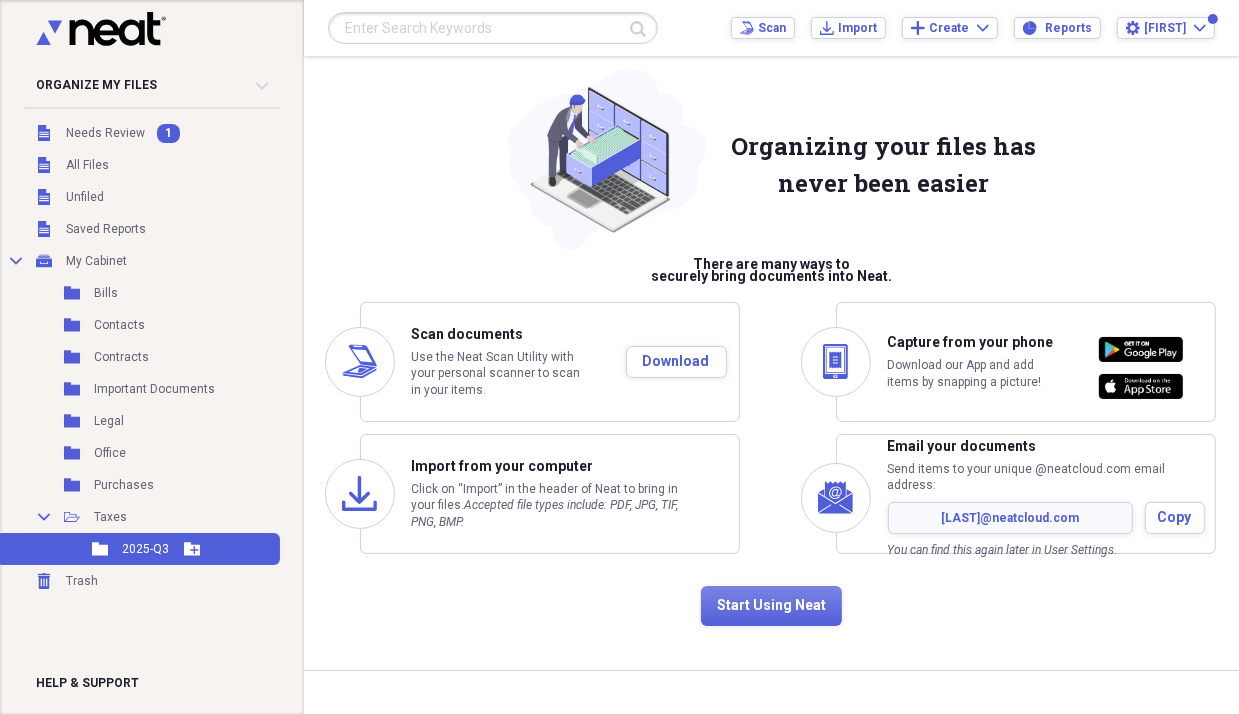 click on "Add Folder" 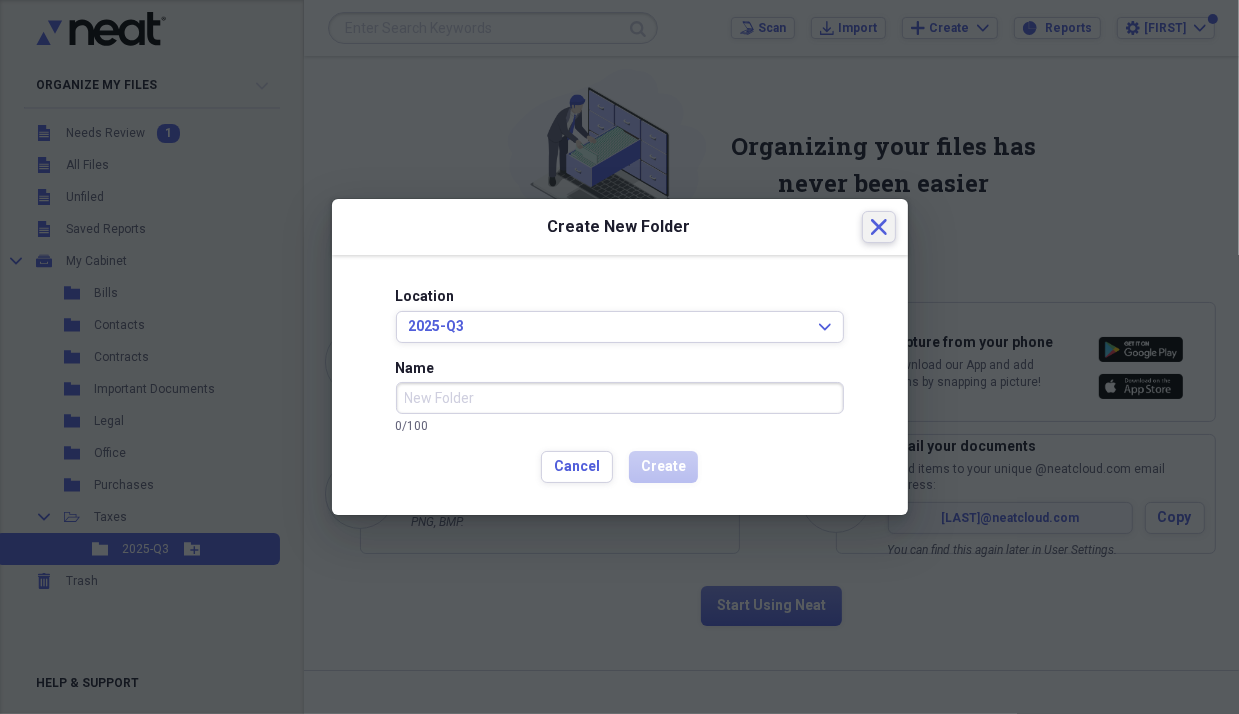 click on "Close" at bounding box center [879, 227] 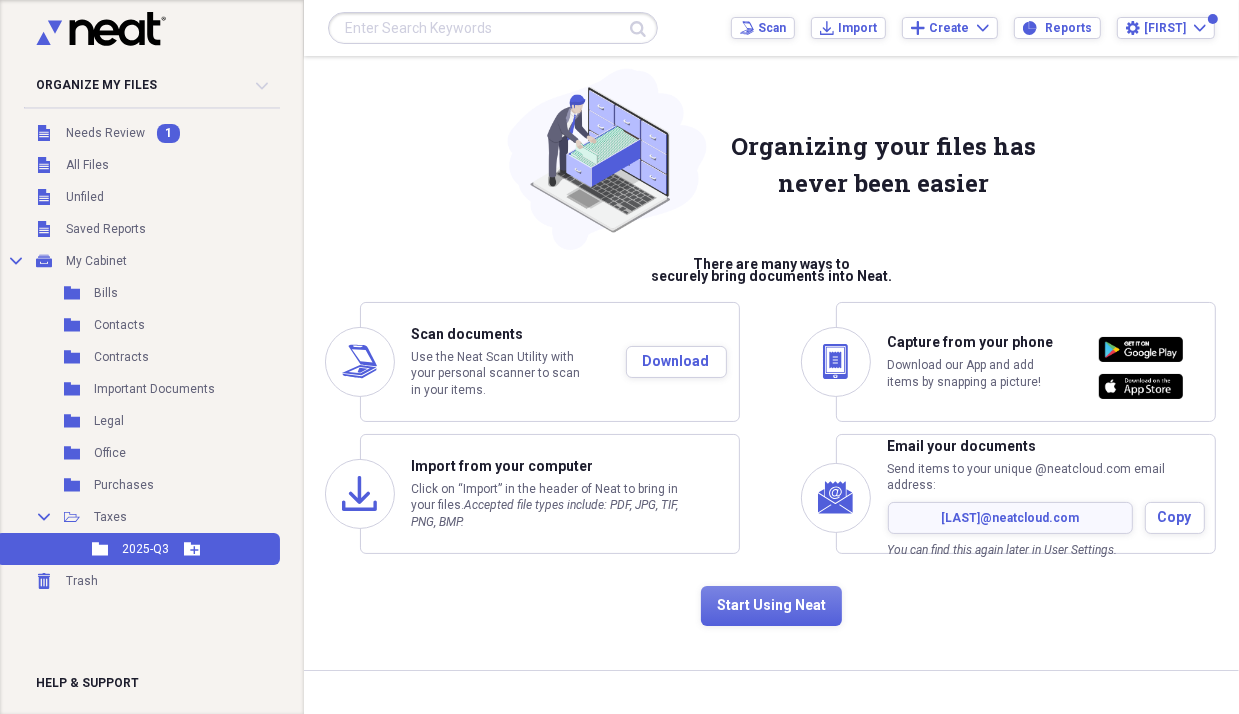 click on "Folder 2025-Q3 Add Folder" at bounding box center (138, 549) 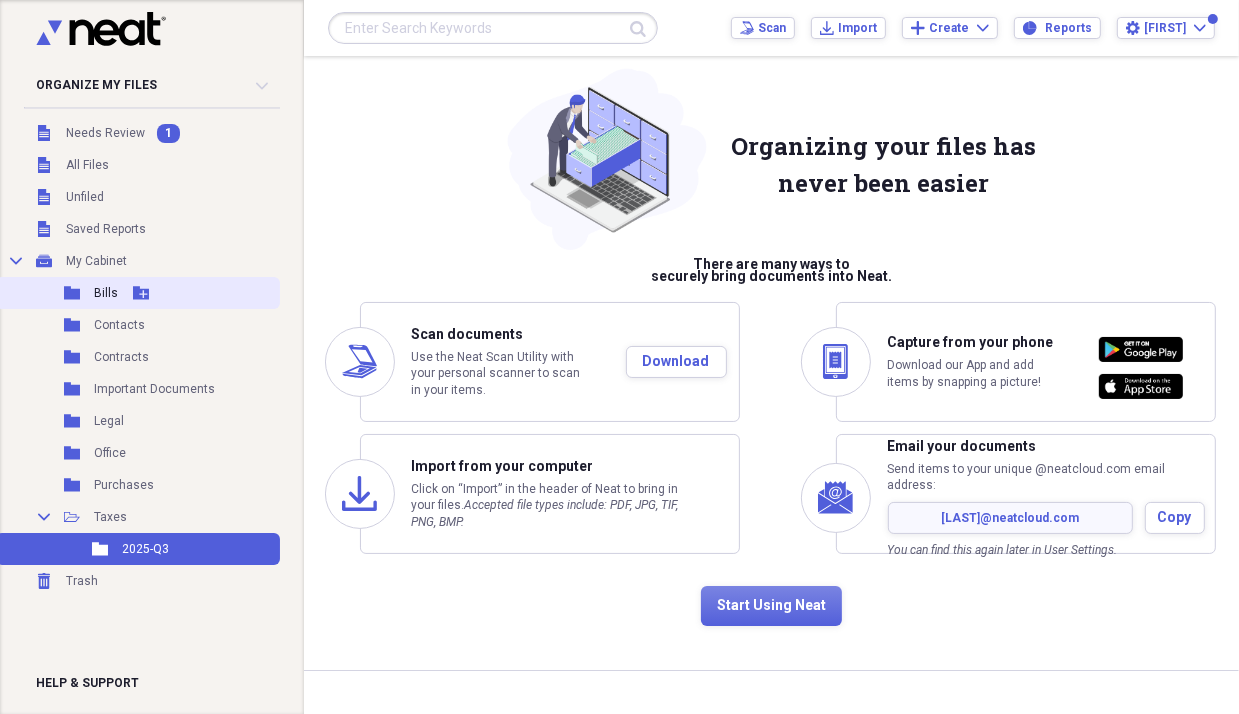 click on "Bills" at bounding box center (106, 293) 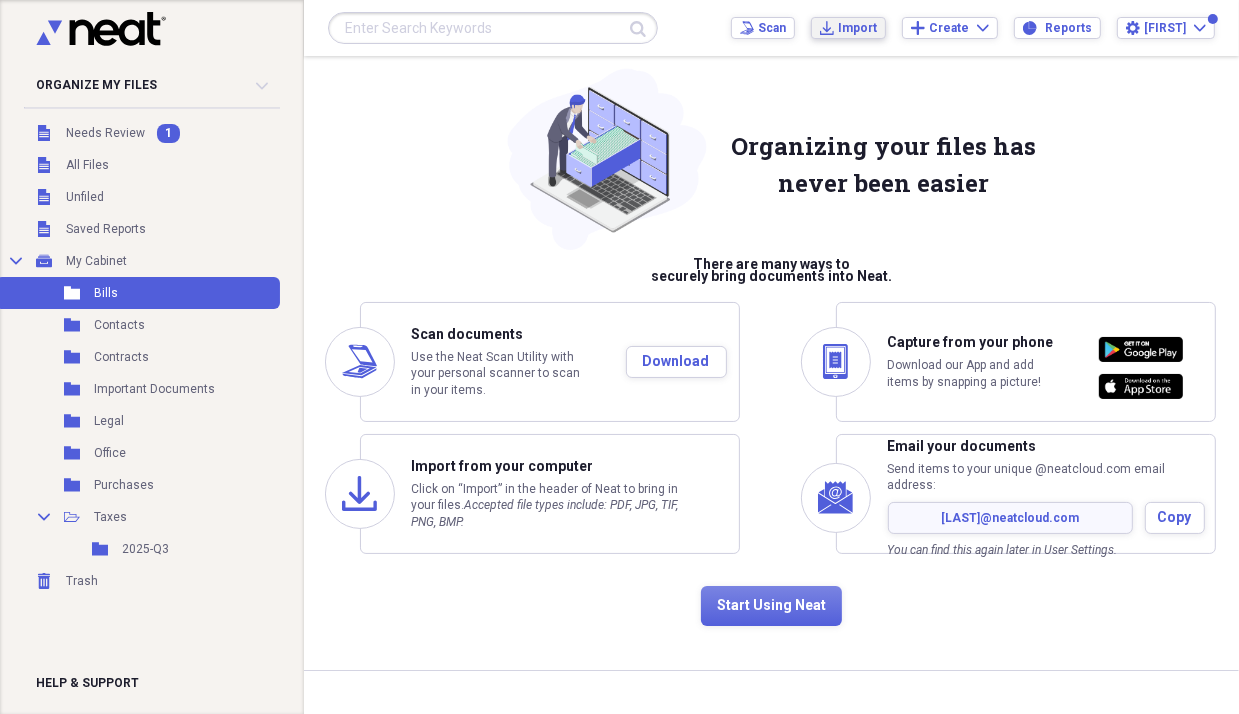 drag, startPoint x: 86, startPoint y: 0, endPoint x: 873, endPoint y: 20, distance: 787.2541 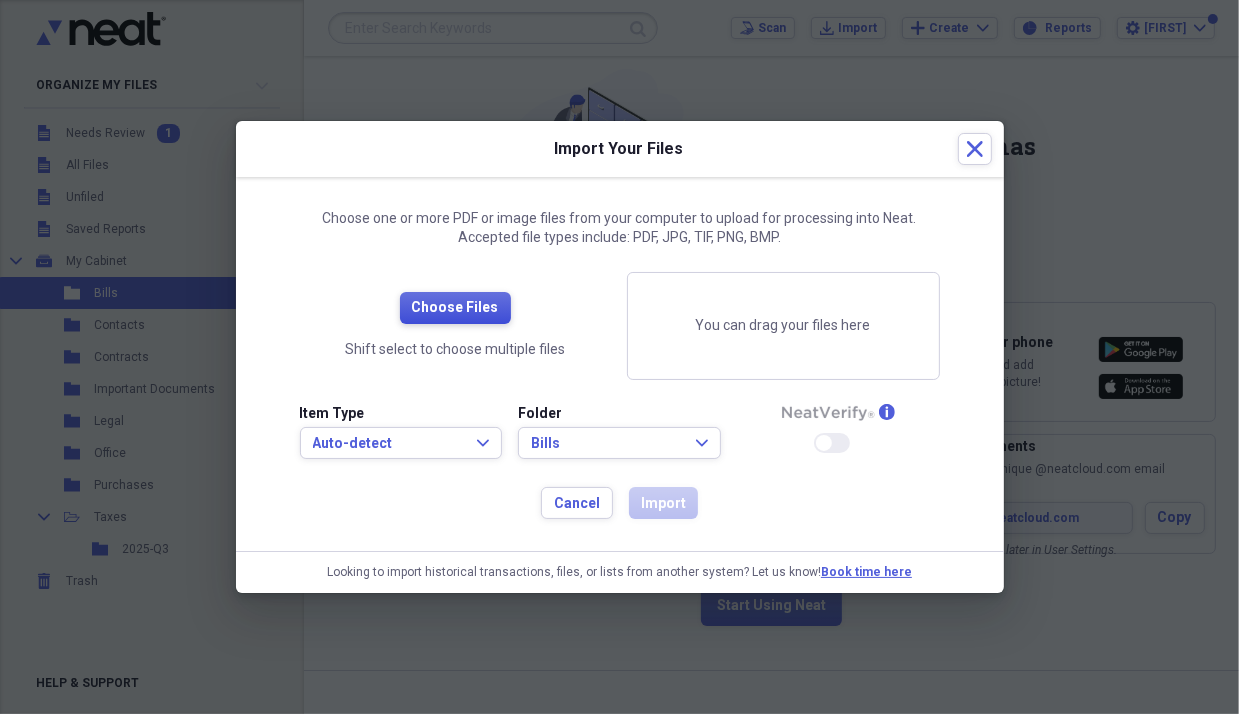 click on "Choose Files" at bounding box center [455, 308] 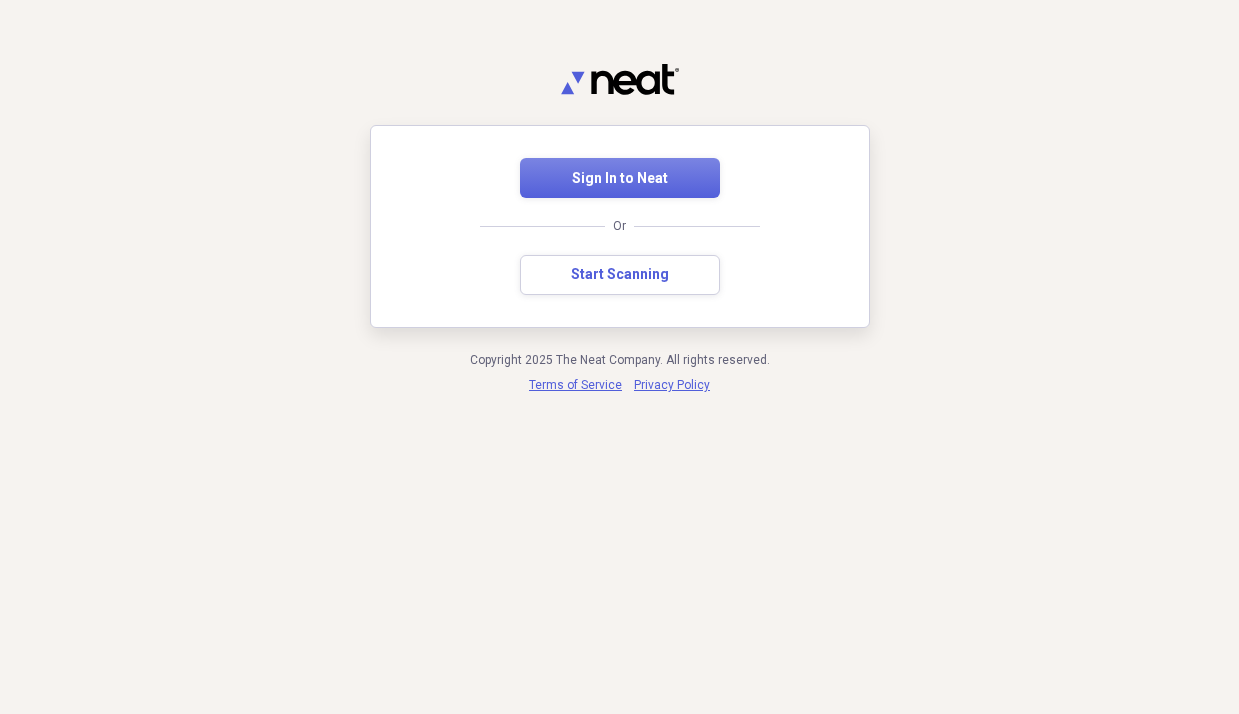 scroll, scrollTop: 0, scrollLeft: 0, axis: both 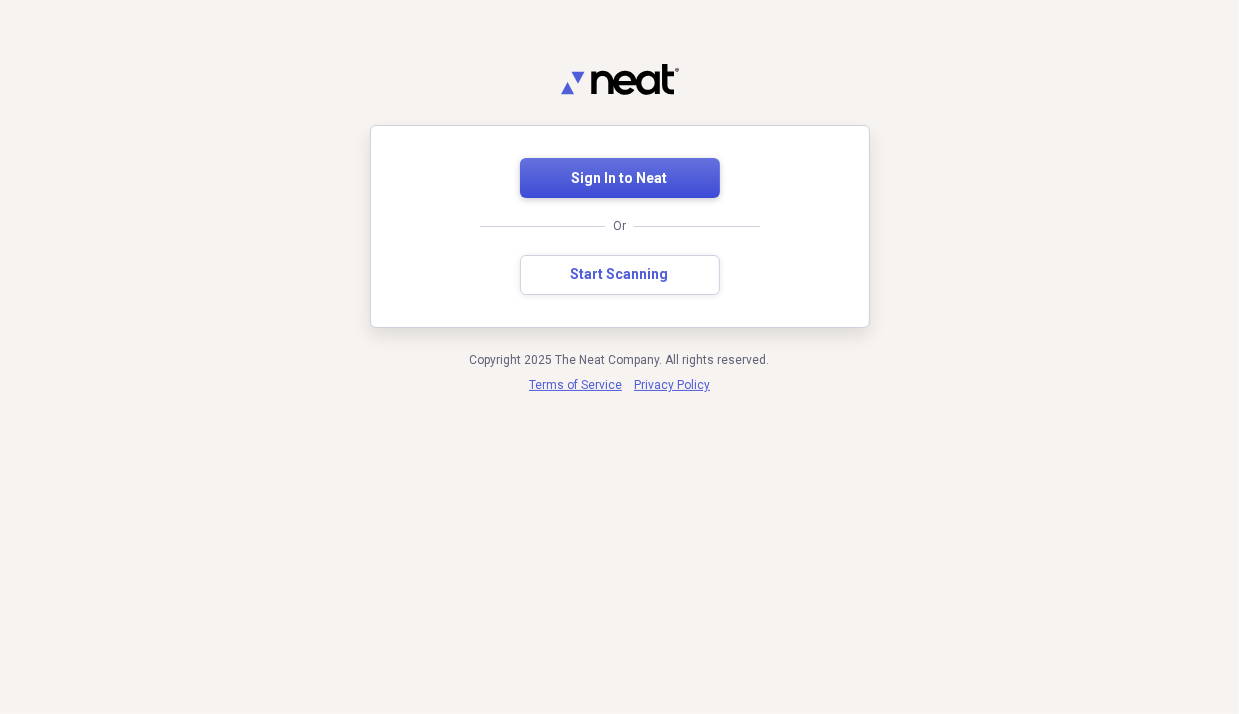click on "Sign In to Neat" at bounding box center [620, 179] 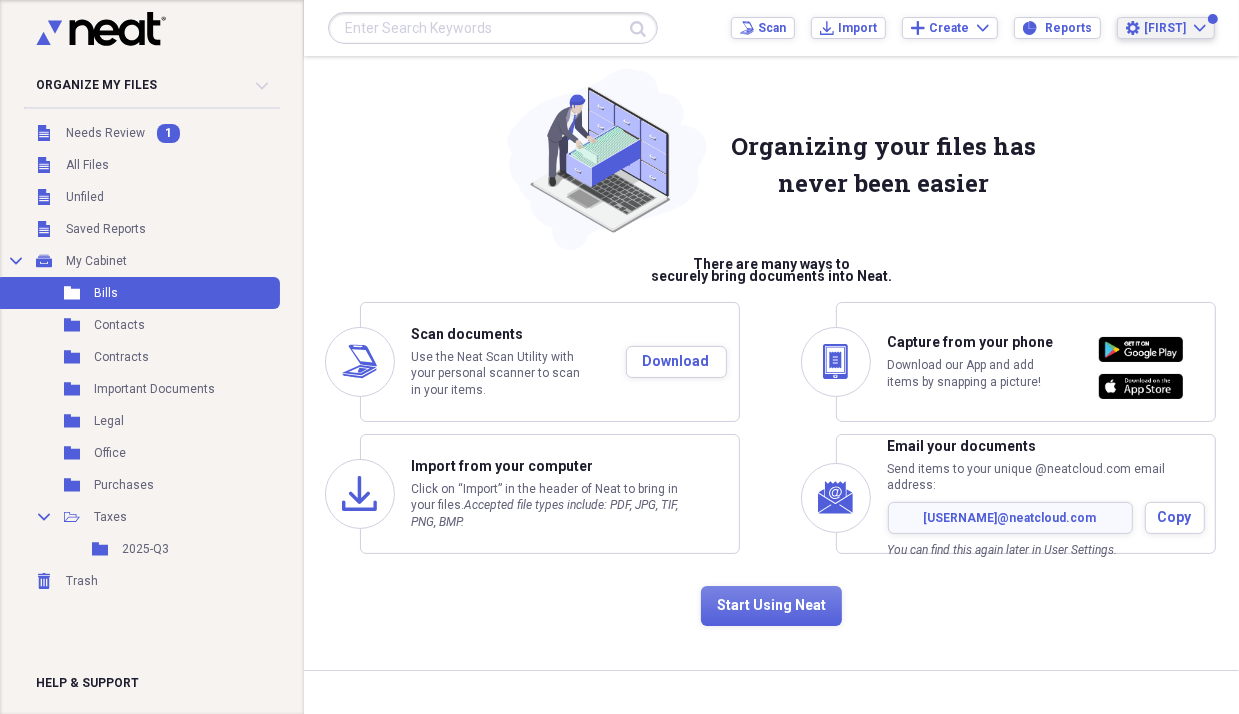 click on "[FIRST]" at bounding box center [1165, 28] 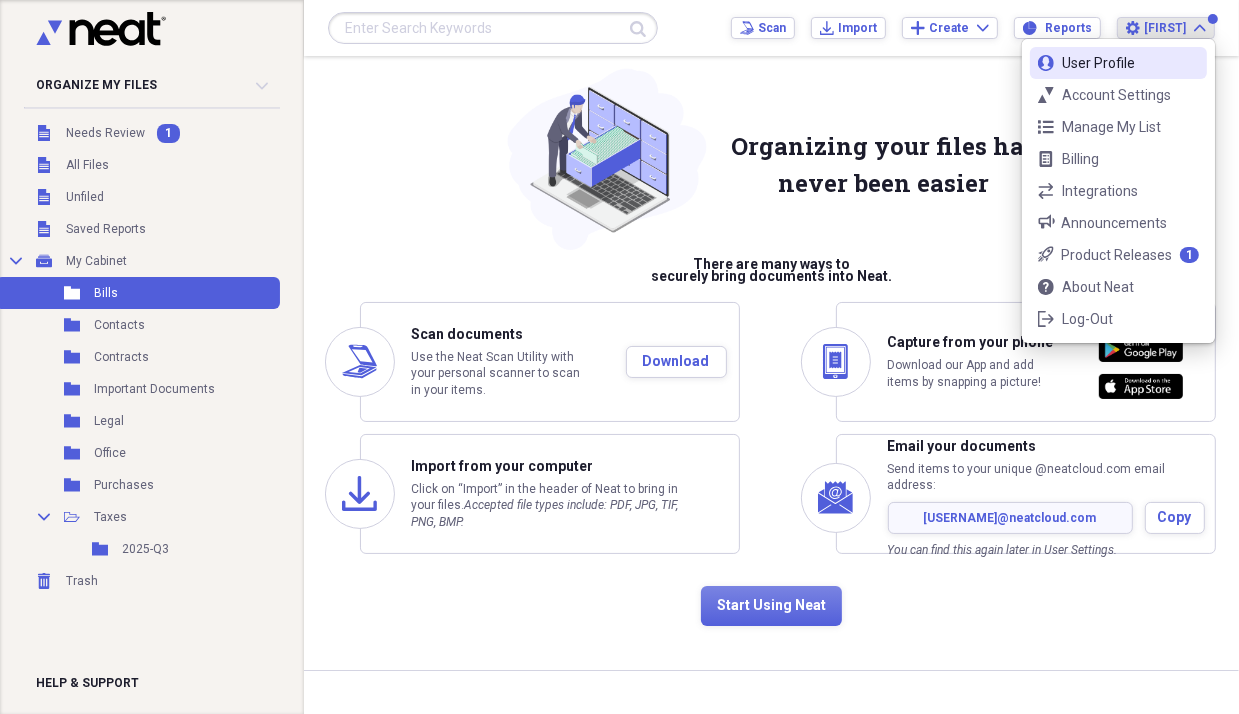 click on "User Profile" at bounding box center [1118, 63] 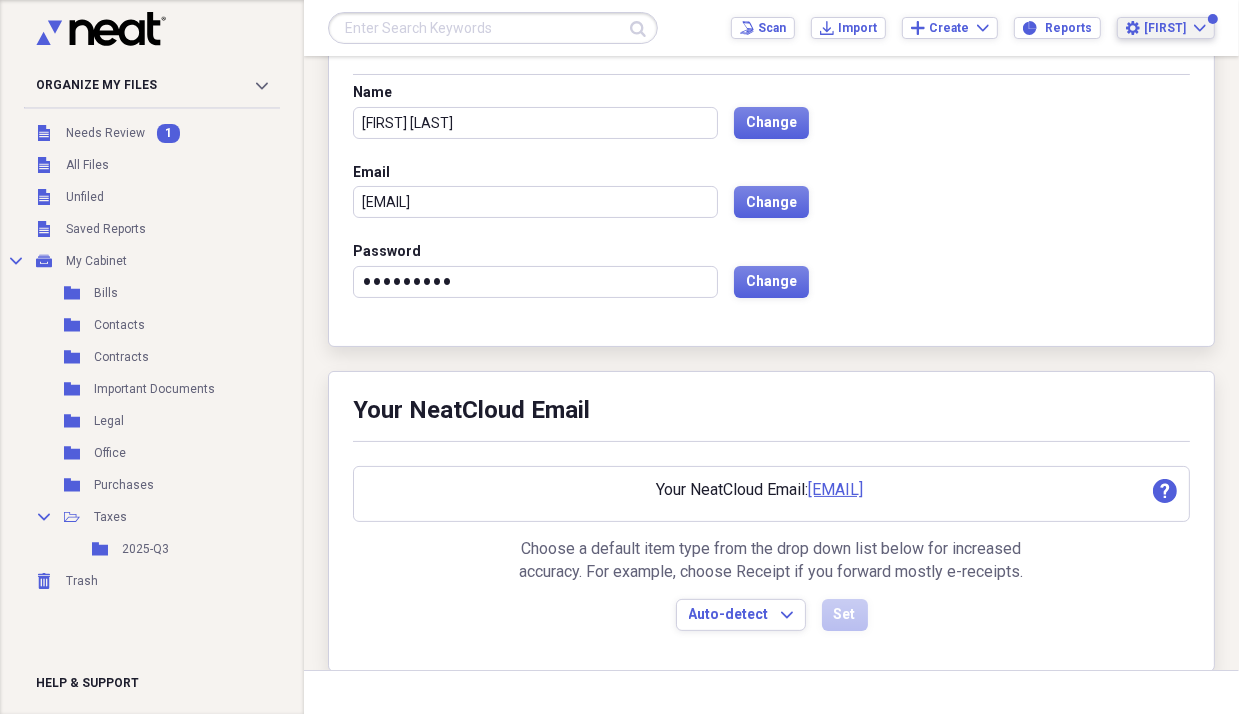 scroll, scrollTop: 169, scrollLeft: 0, axis: vertical 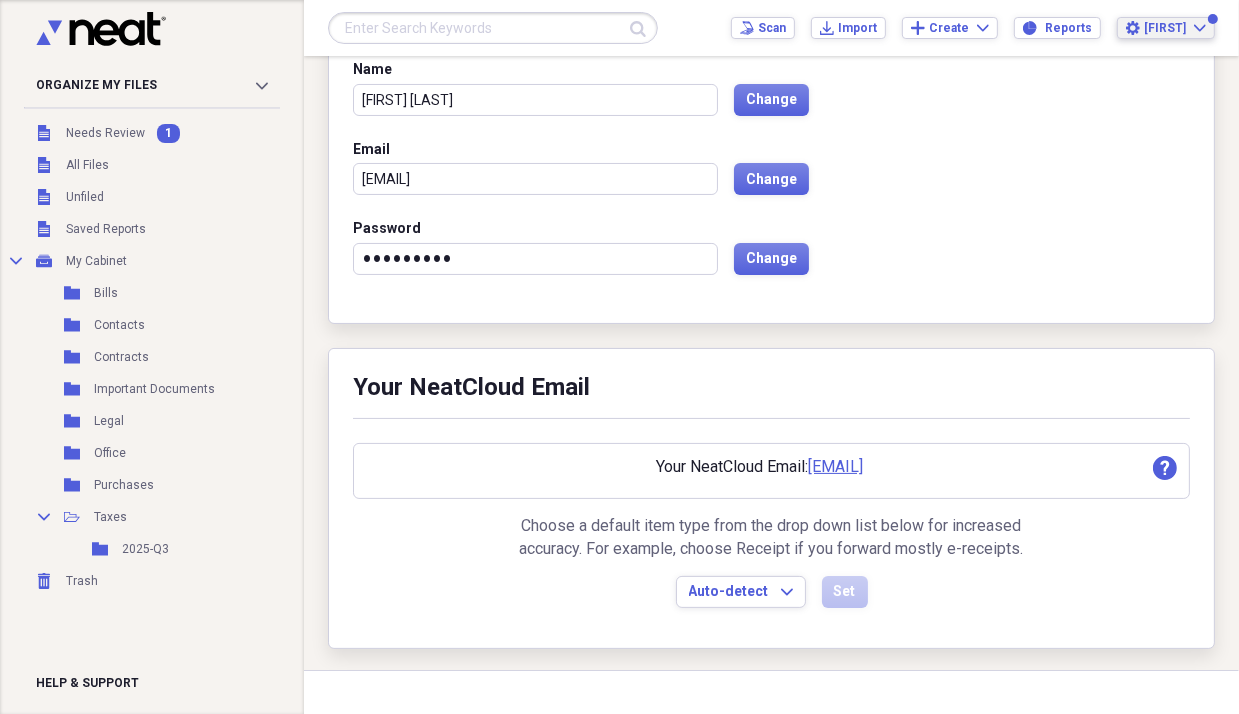 click on "Settings [FIRST] Expand" at bounding box center (1166, 28) 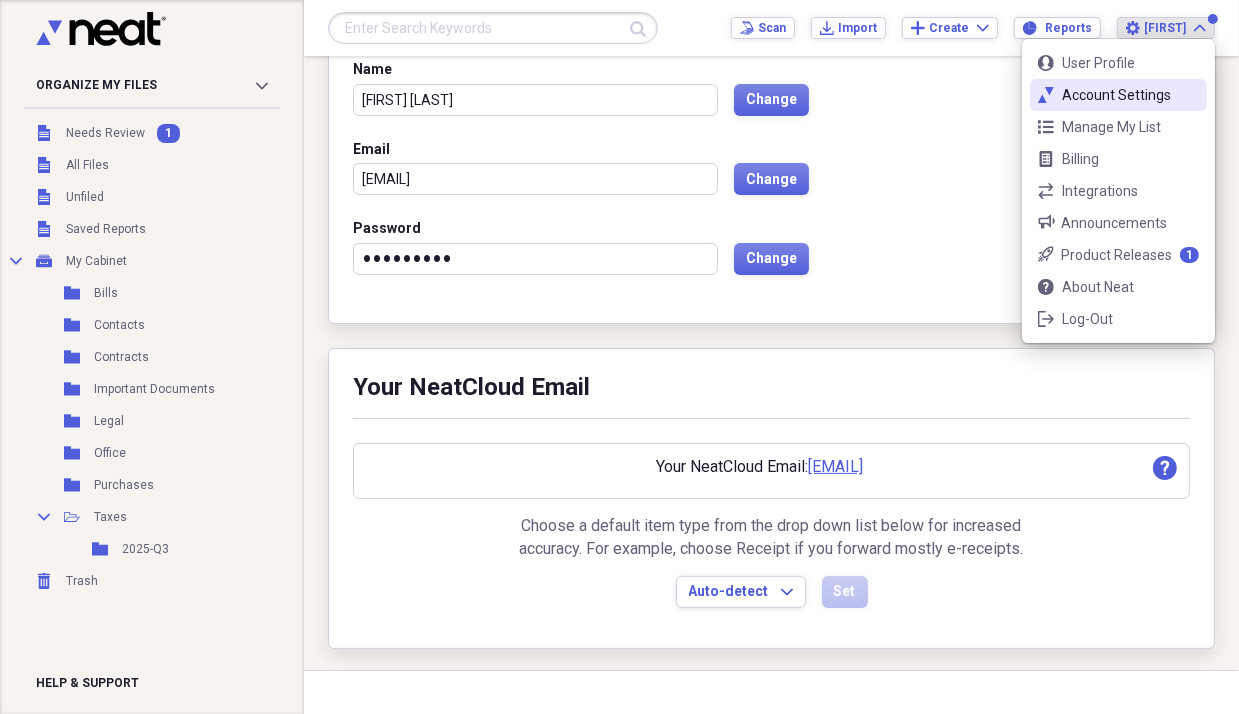click on "Account Settings" at bounding box center (1118, 95) 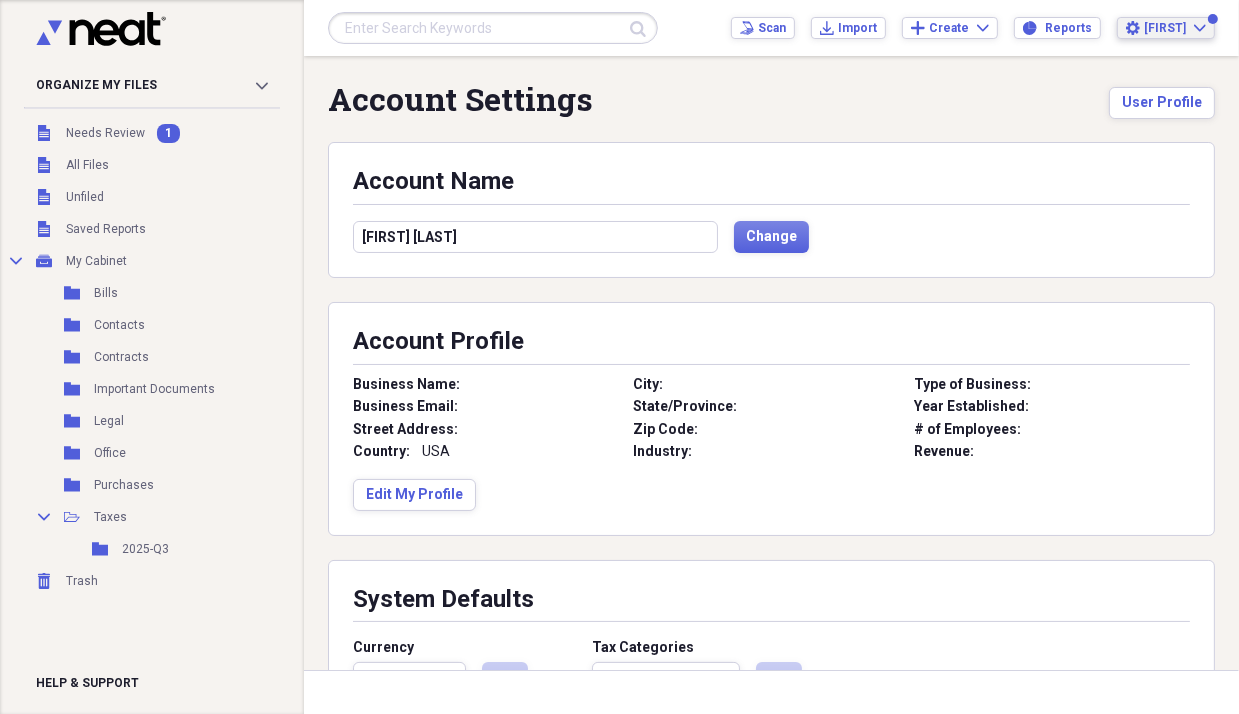 scroll, scrollTop: 0, scrollLeft: 0, axis: both 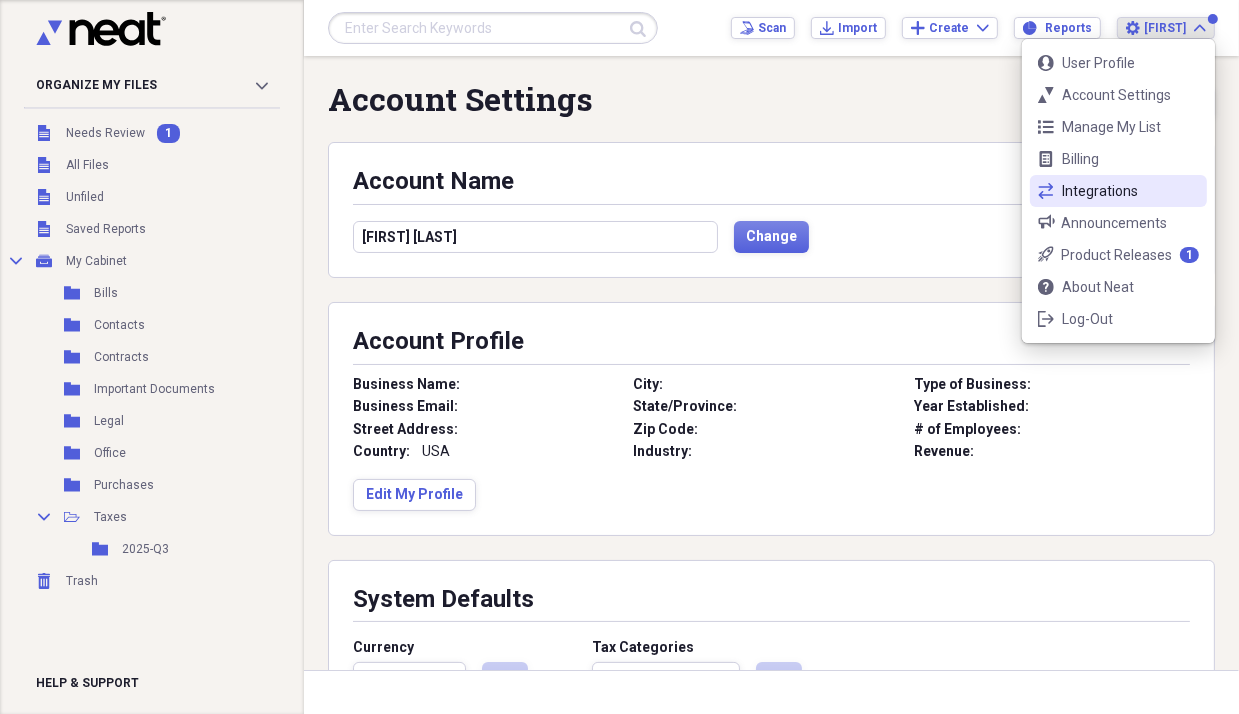 click on "exchange Integrations" at bounding box center [1118, 191] 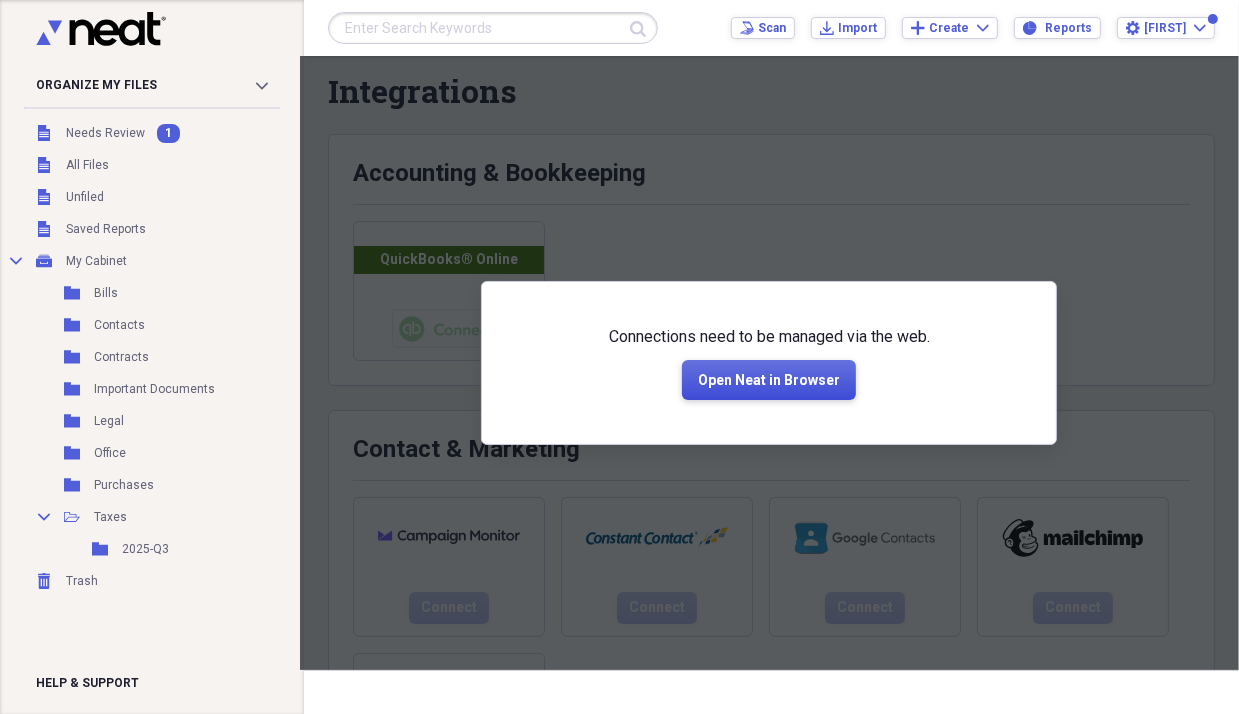 click on "Open Neat in Browser" at bounding box center [769, 381] 